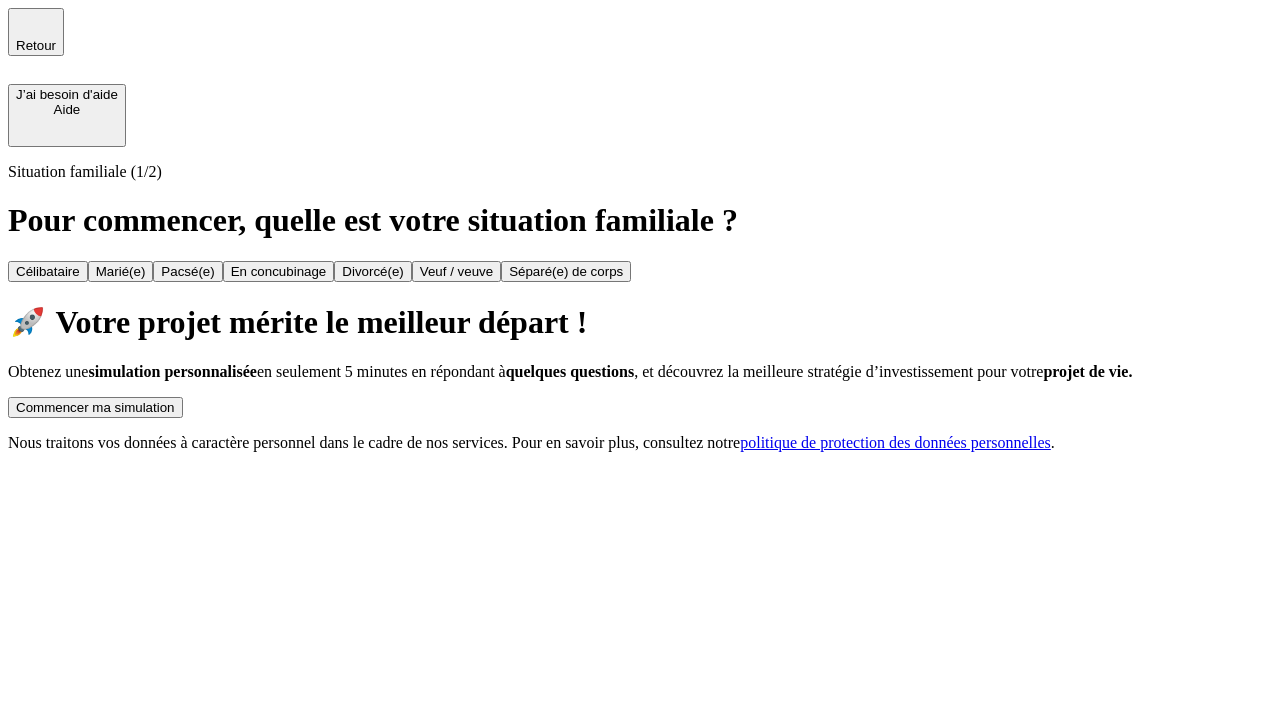 scroll, scrollTop: 0, scrollLeft: 0, axis: both 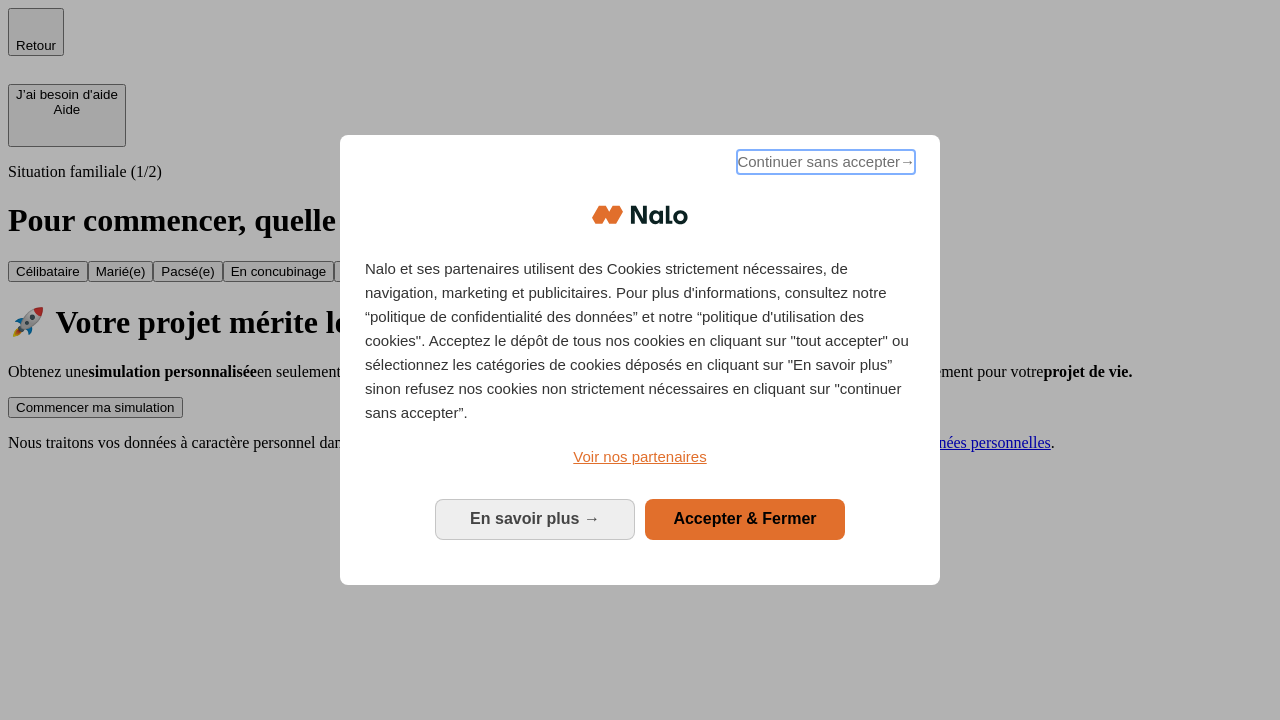 click on "Continuer sans accepter  →" at bounding box center (826, 162) 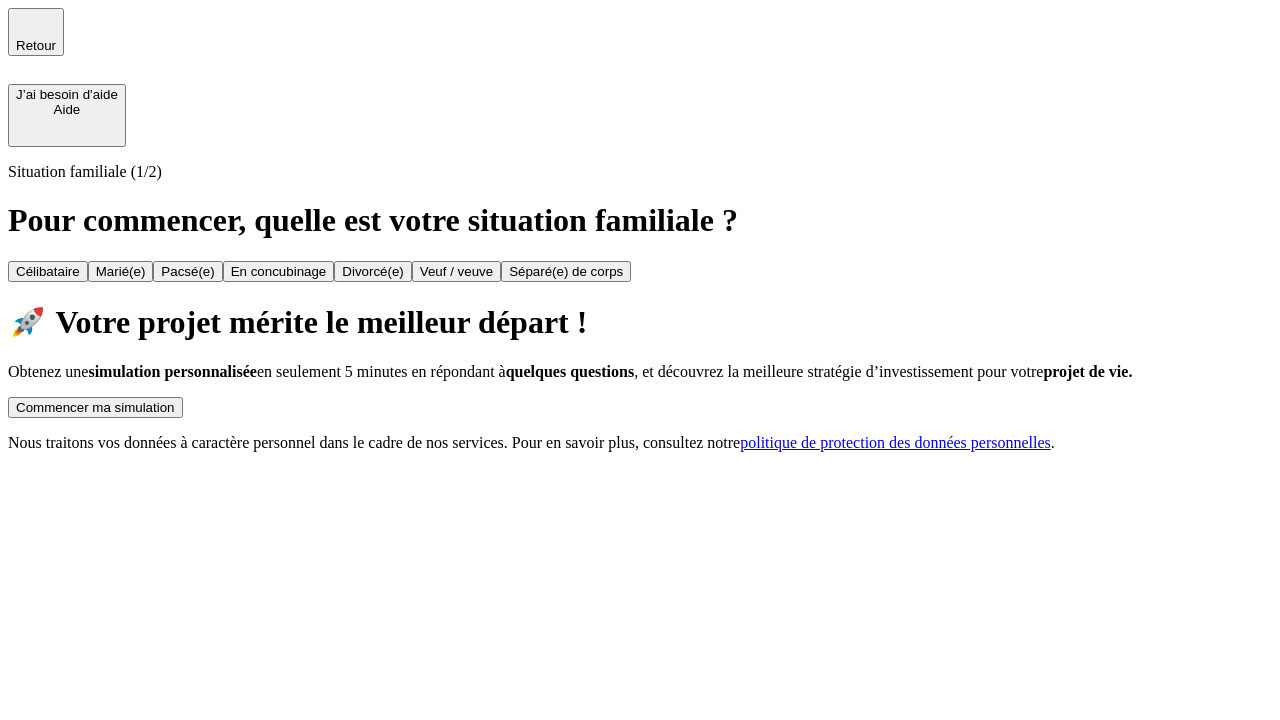 click on "Commencer ma simulation" at bounding box center [95, 407] 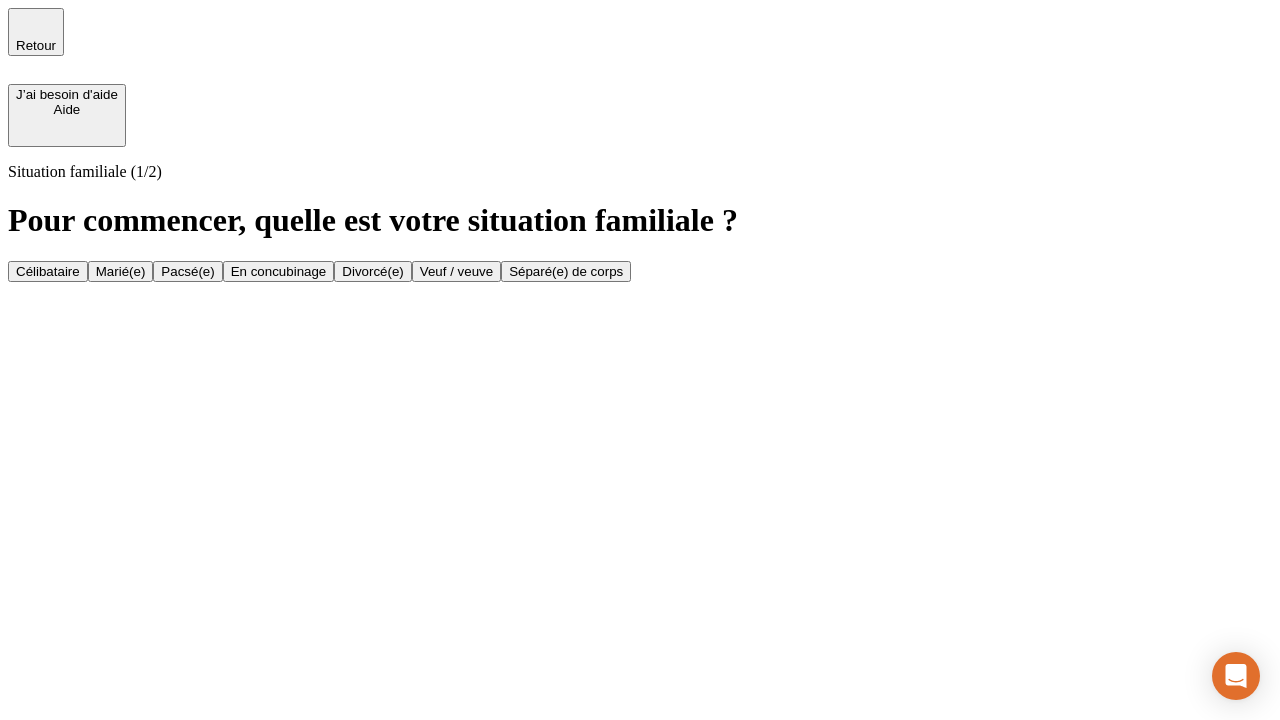 click on "Veuf / veuve" at bounding box center (456, 271) 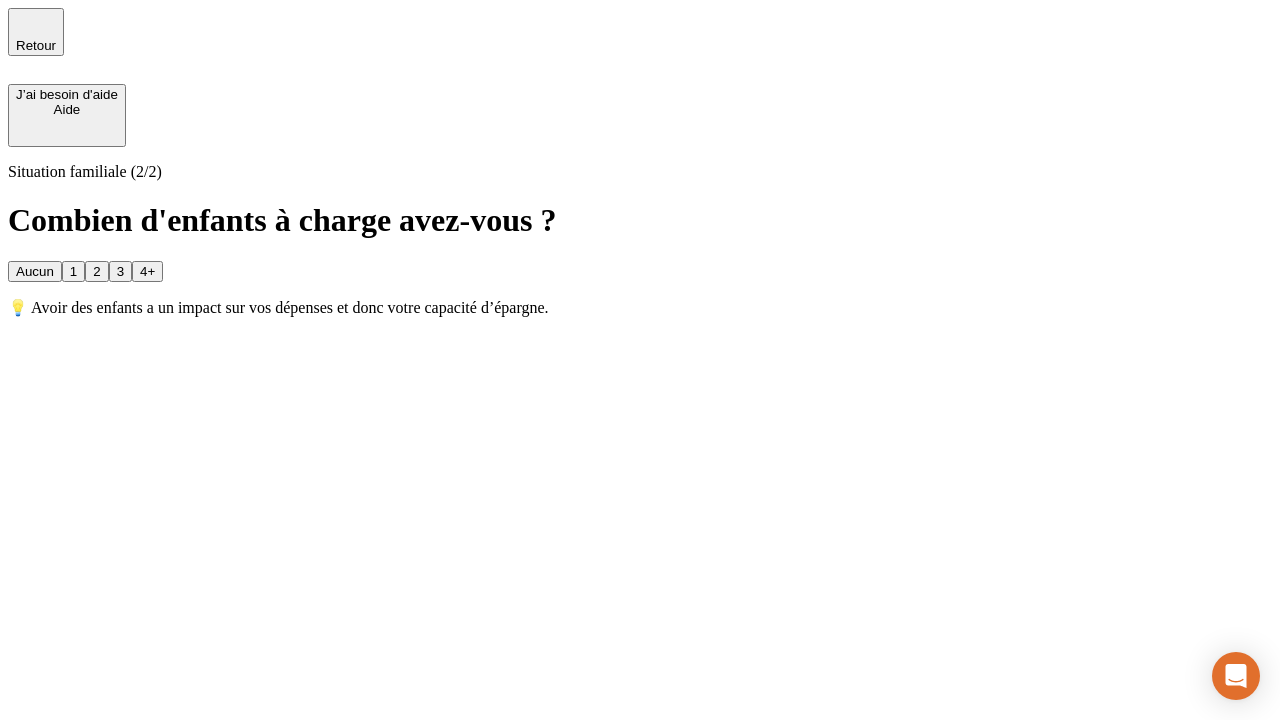 click on "1" at bounding box center (73, 271) 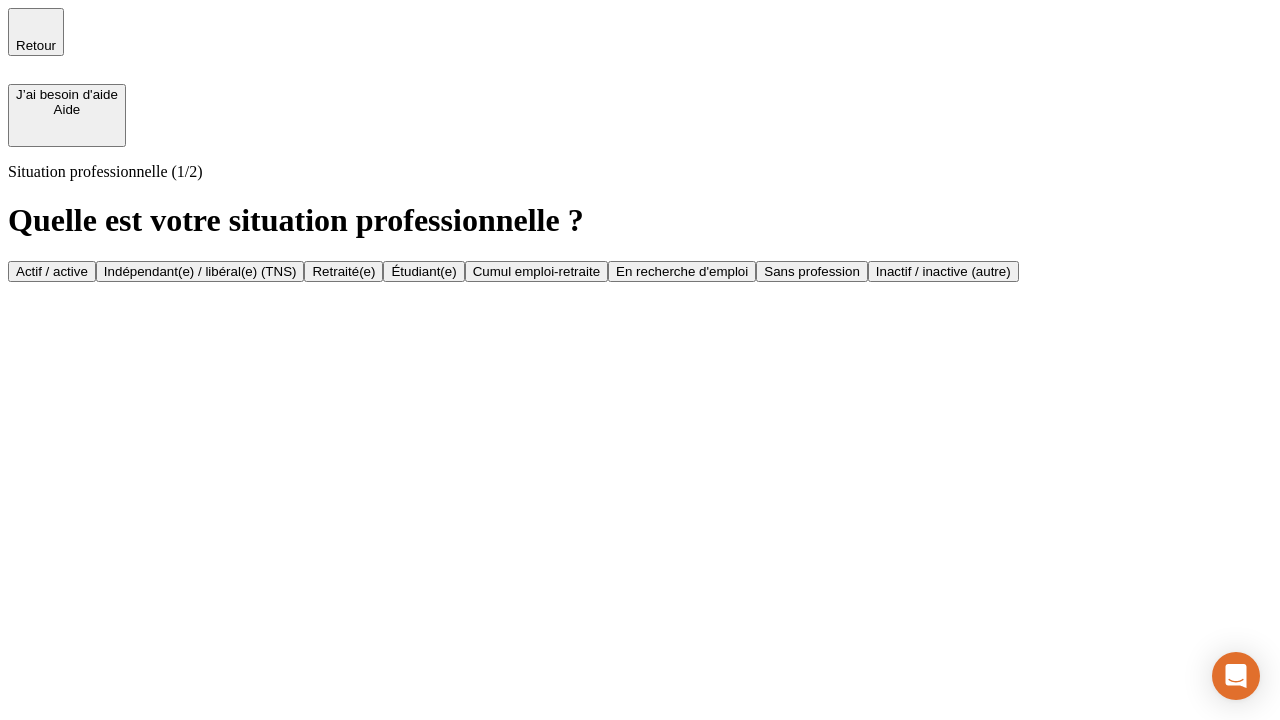 click on "Retraité(e)" at bounding box center [343, 271] 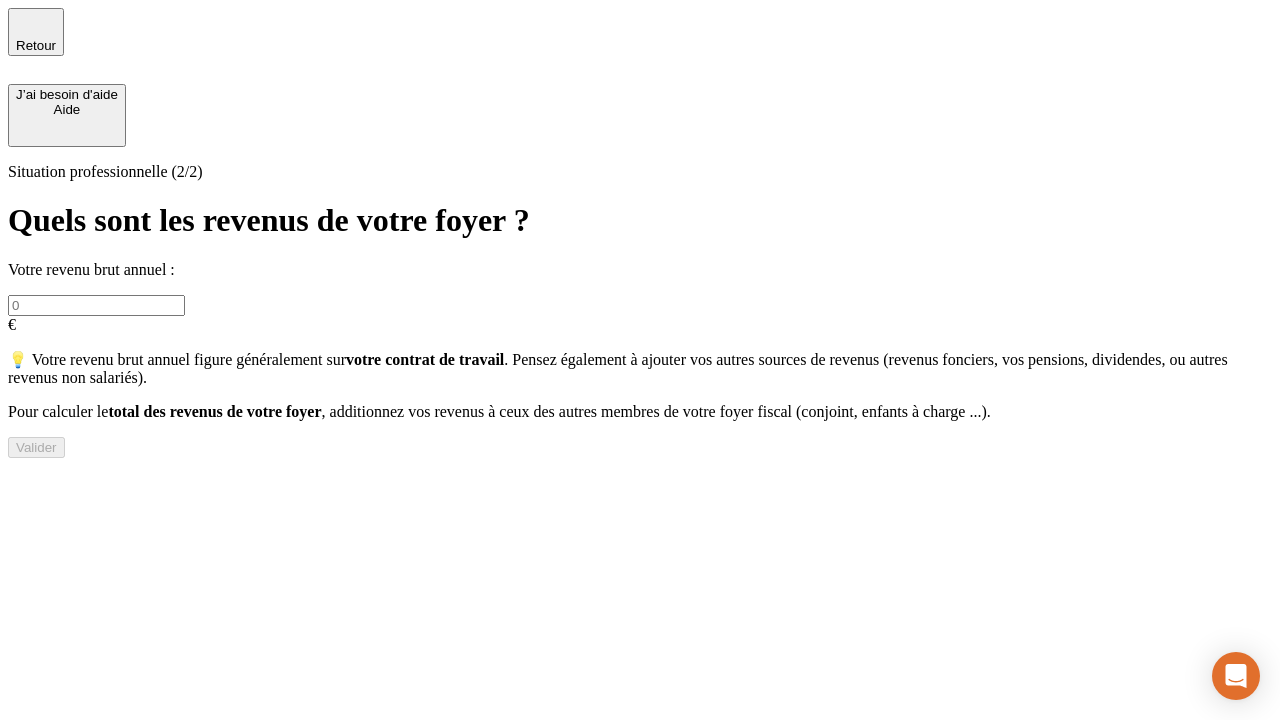 click at bounding box center [96, 305] 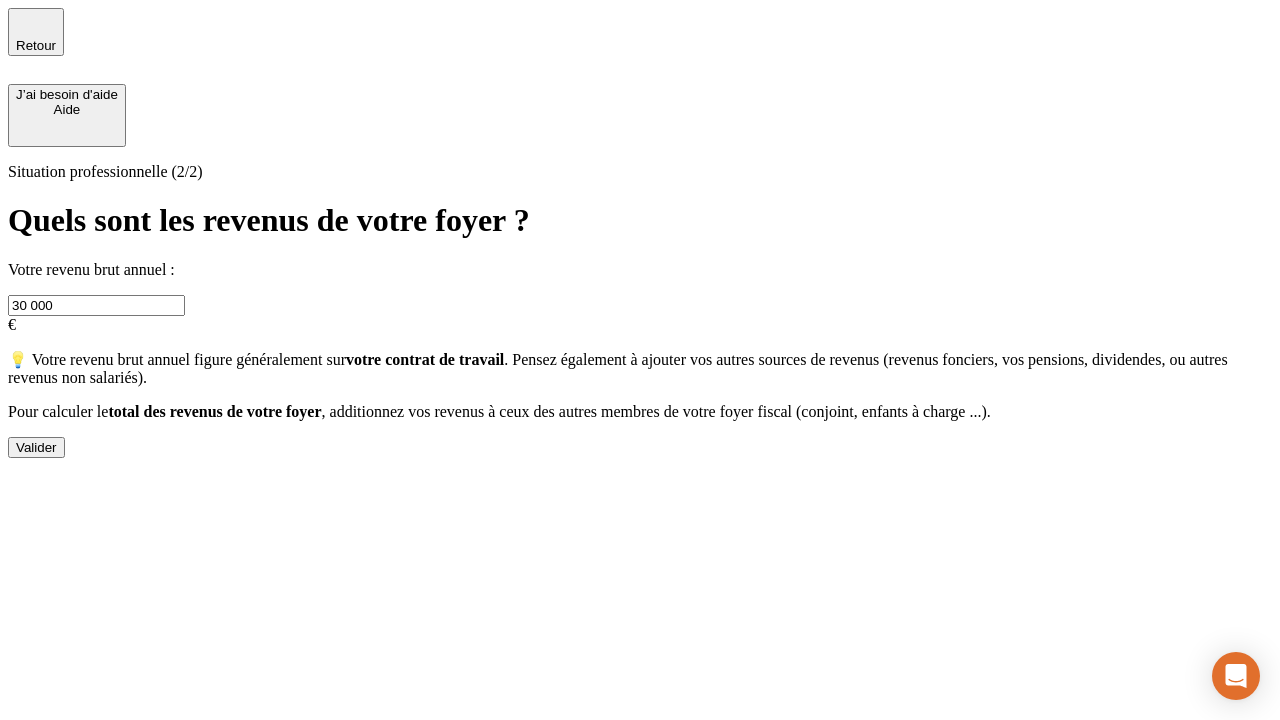 type on "30 000" 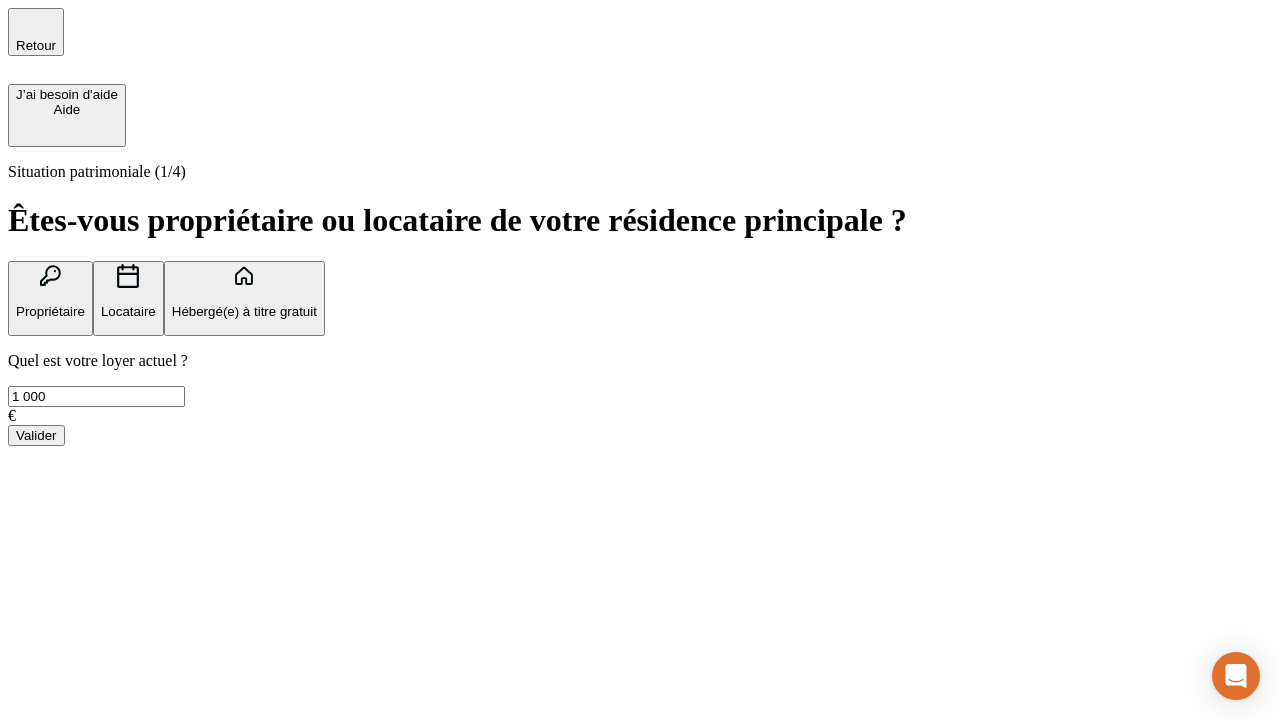 type on "1 000" 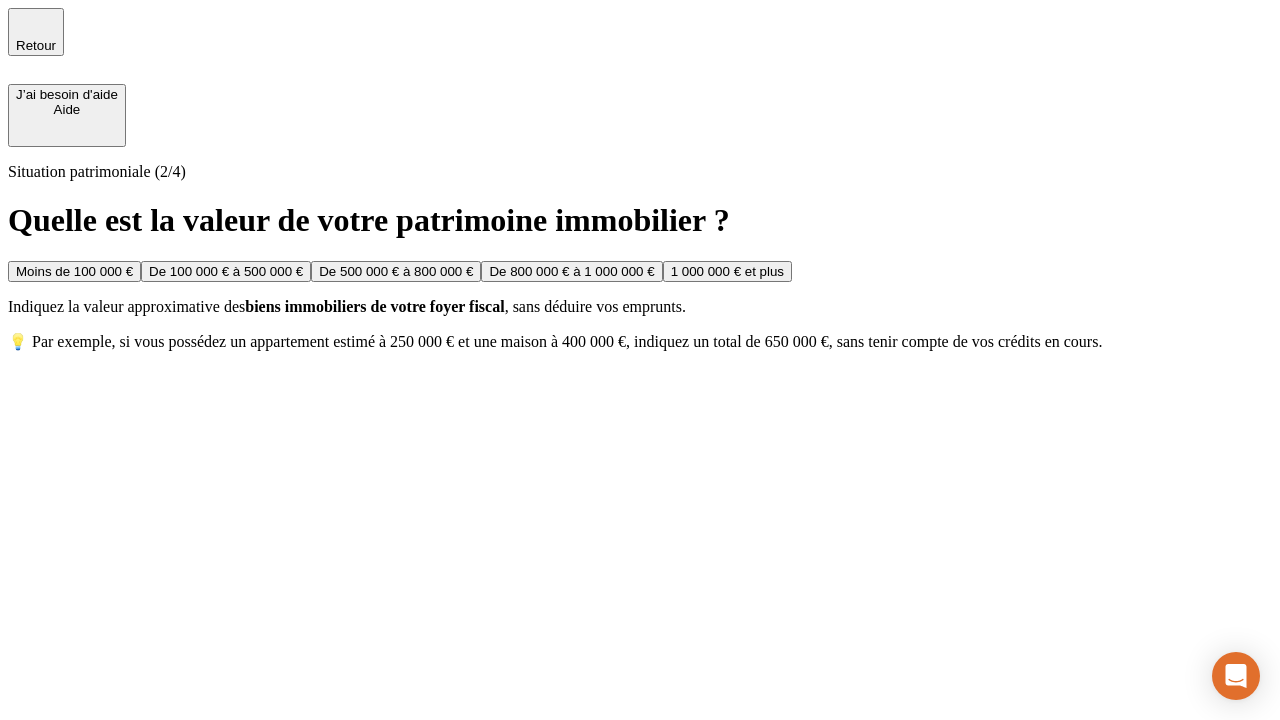 click on "Moins de 100 000 €" at bounding box center (74, 271) 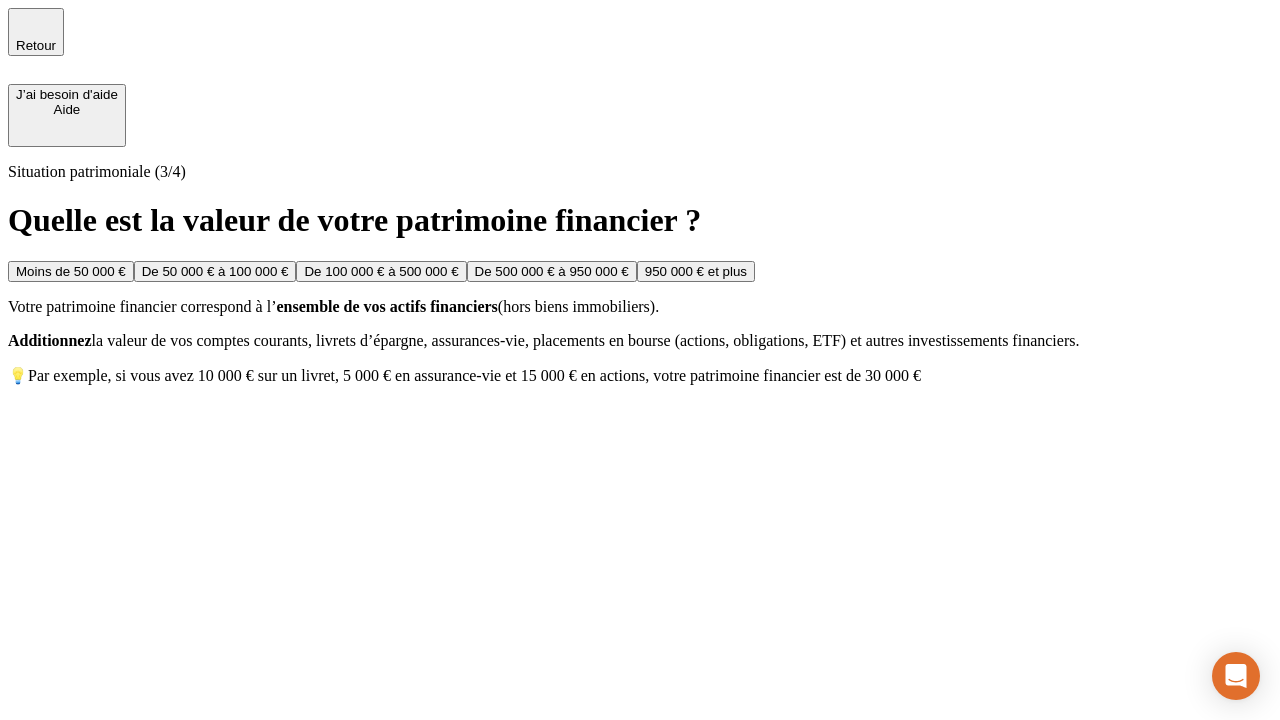 click on "Moins de 50 000 €" at bounding box center (71, 271) 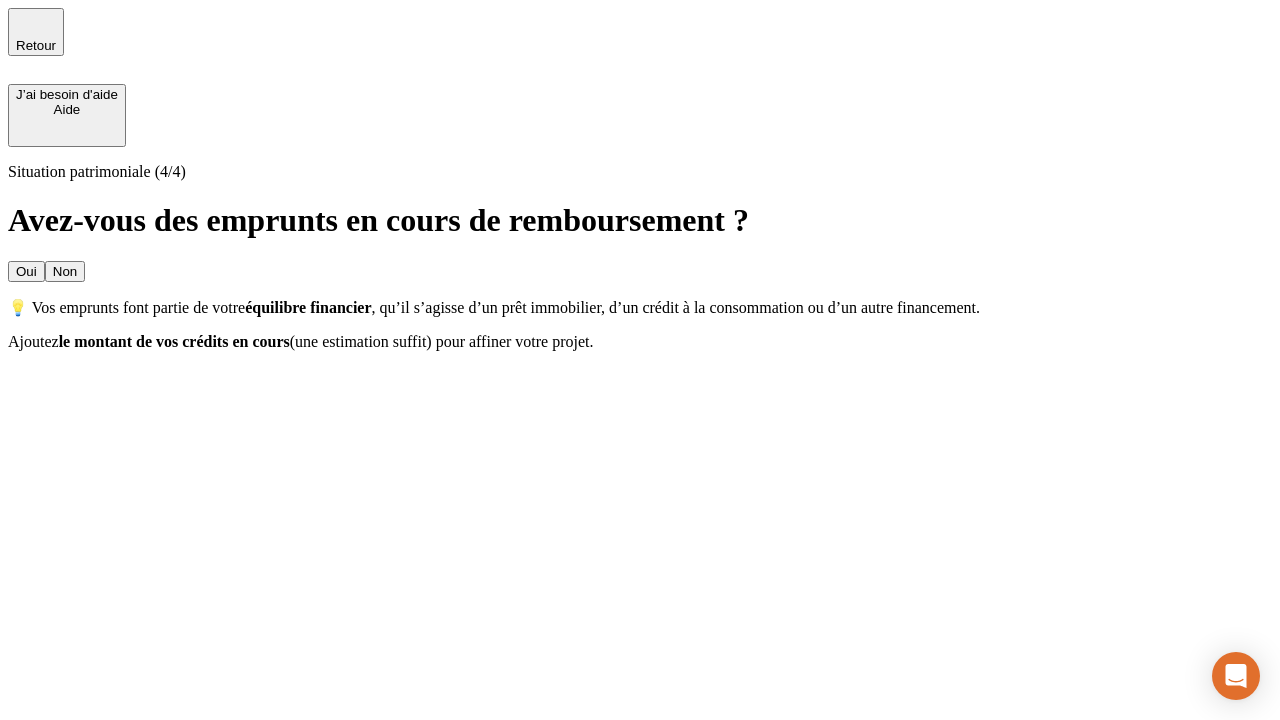 click on "Non" at bounding box center [65, 271] 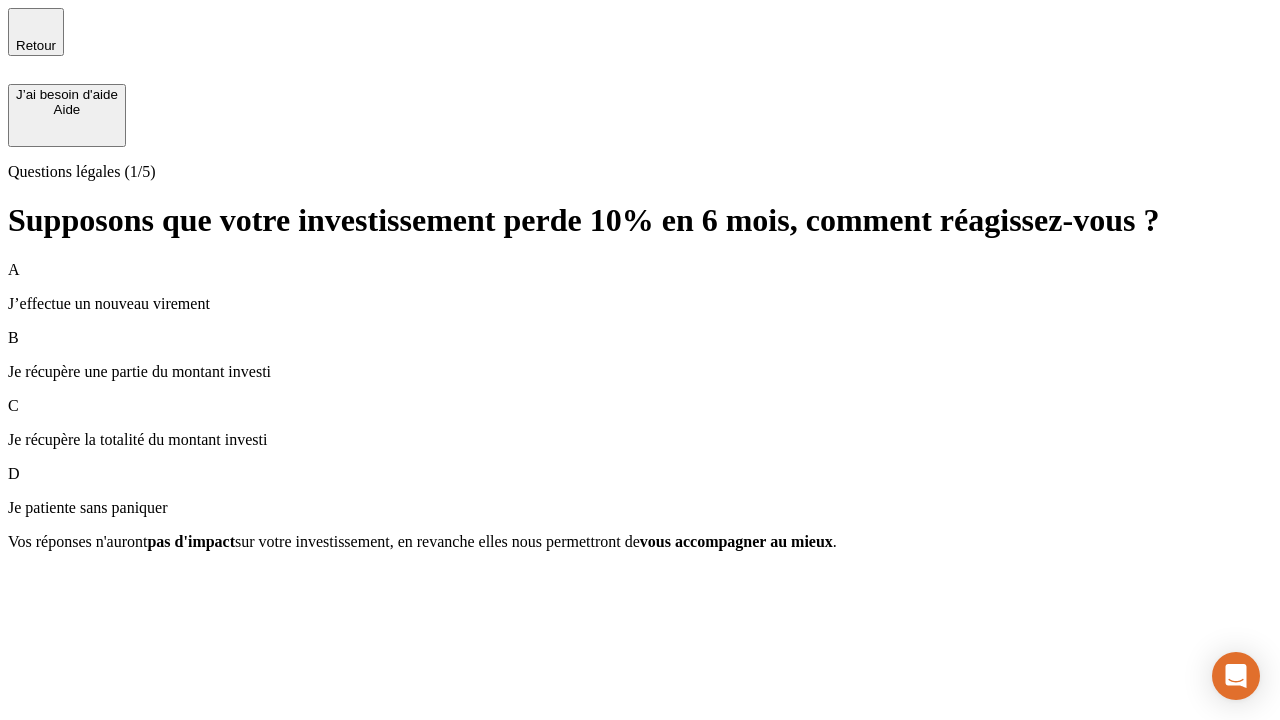 click on "Je récupère une partie du montant investi" at bounding box center (640, 372) 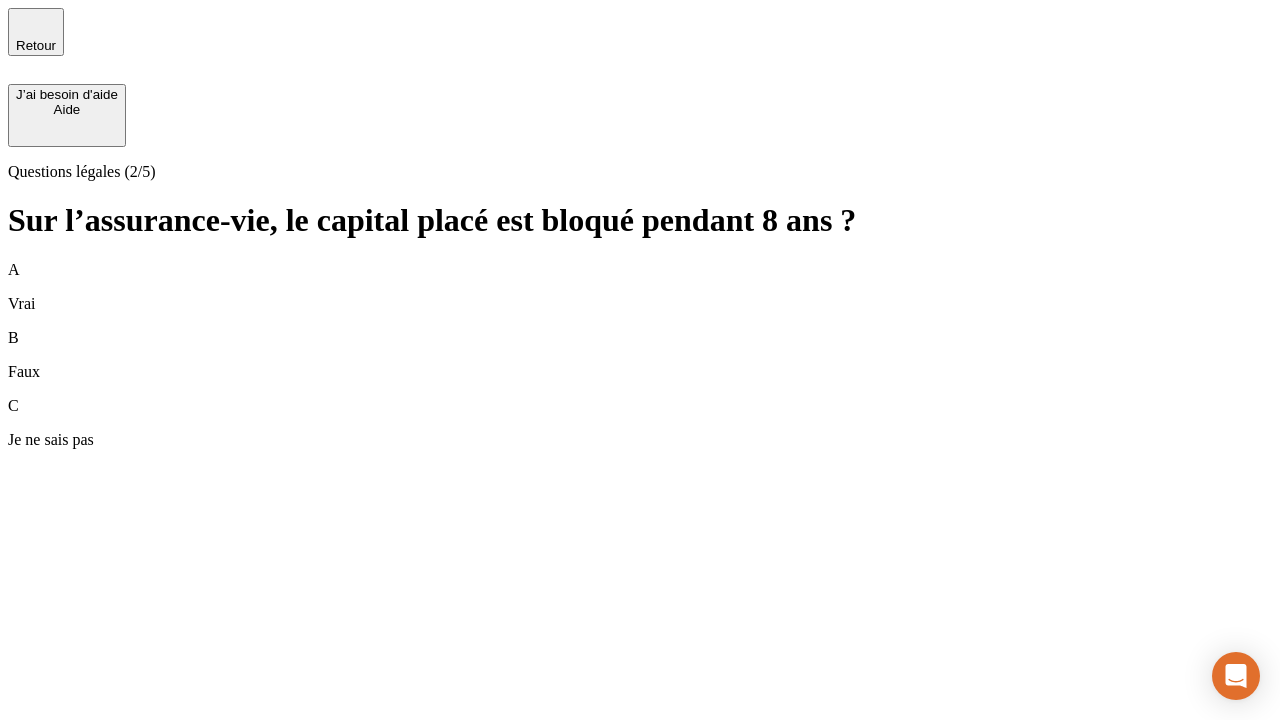 click on "B Faux" at bounding box center [640, 355] 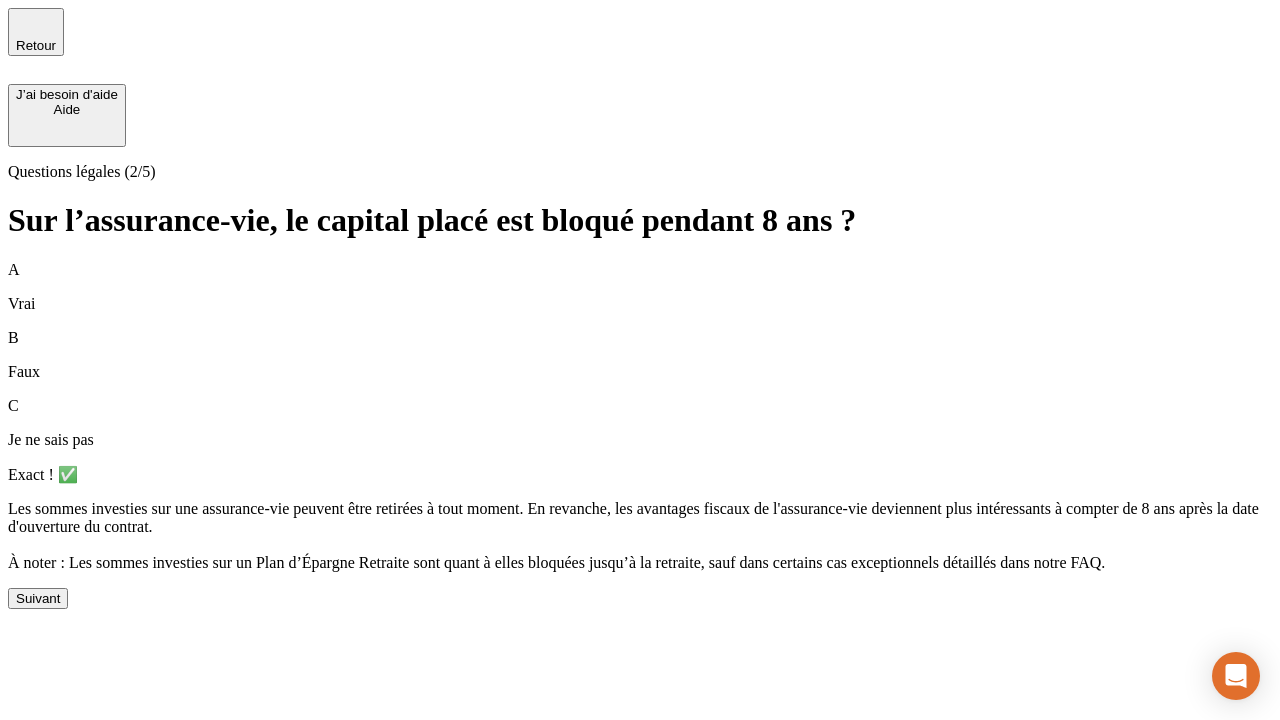 click on "Suivant" at bounding box center (38, 598) 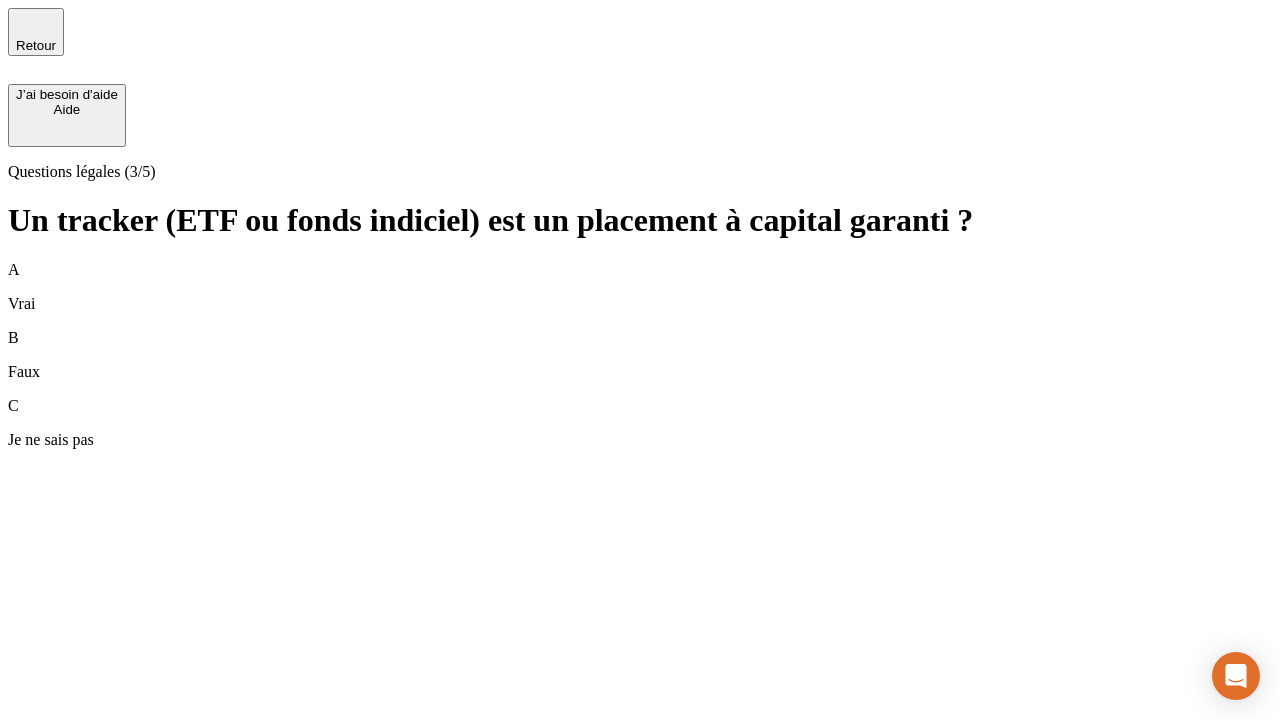 click on "B Faux" at bounding box center (640, 355) 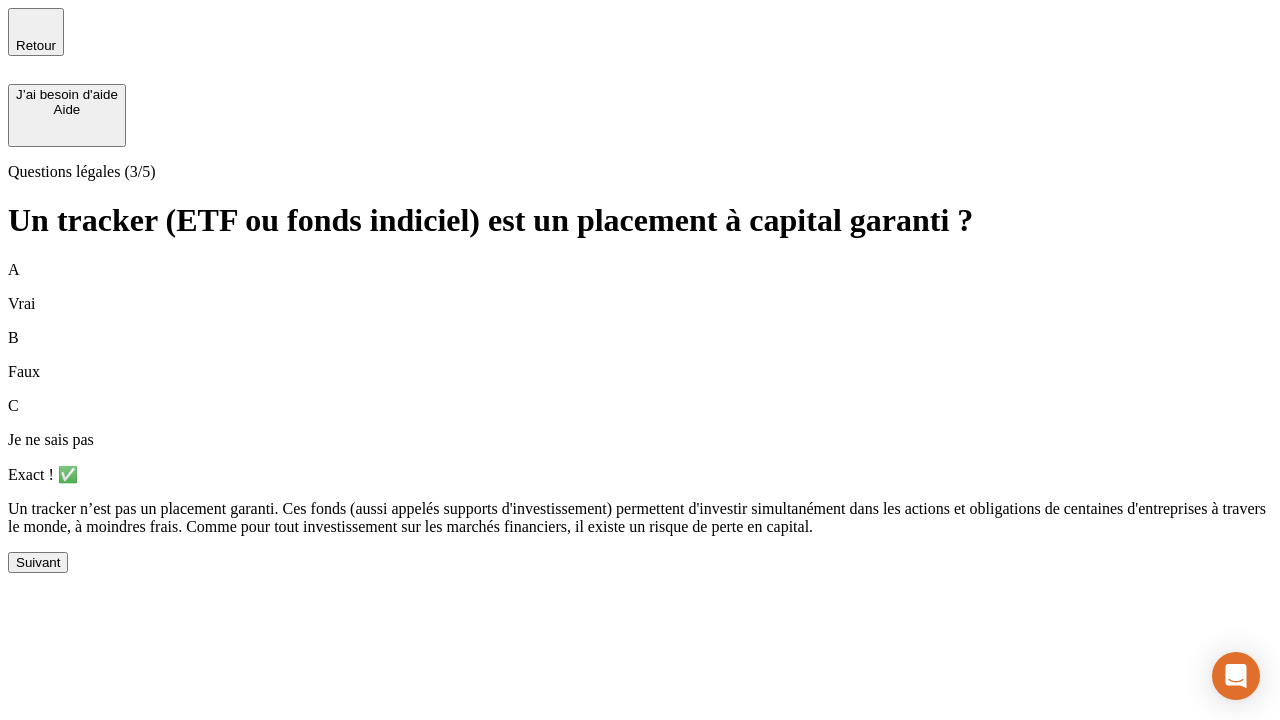 click on "Suivant" at bounding box center [38, 562] 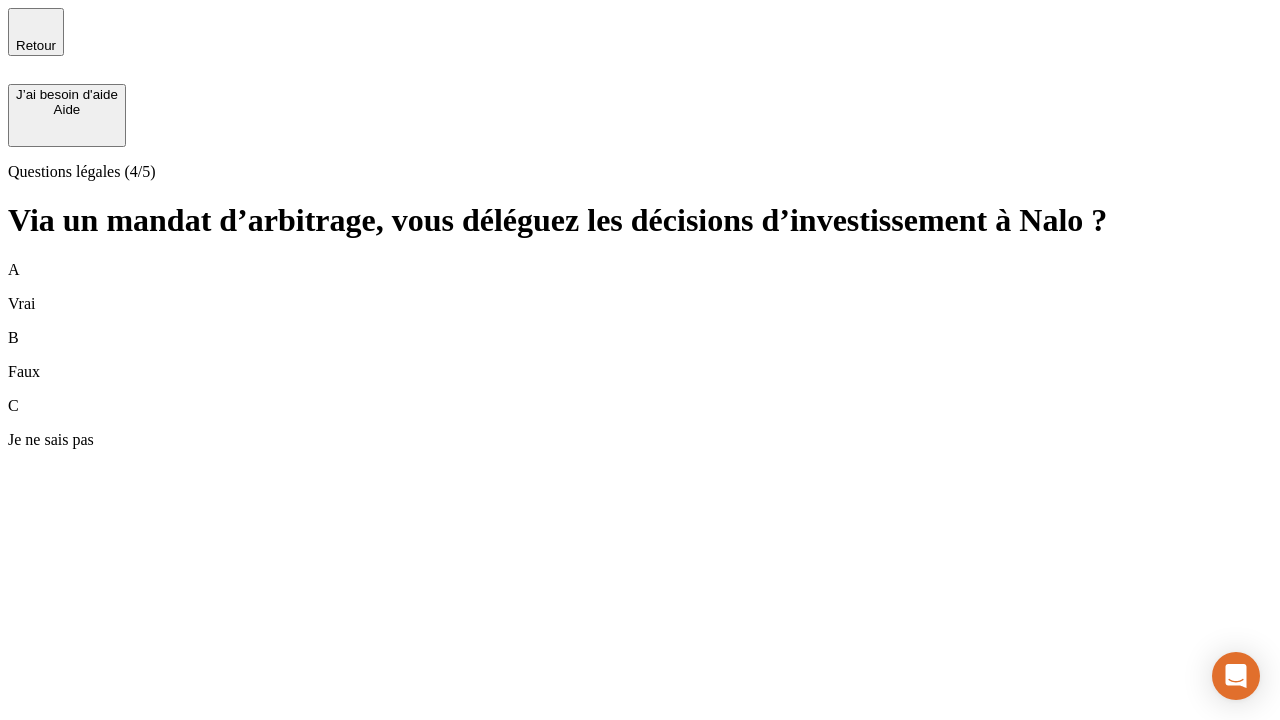 click on "A Vrai" at bounding box center (640, 287) 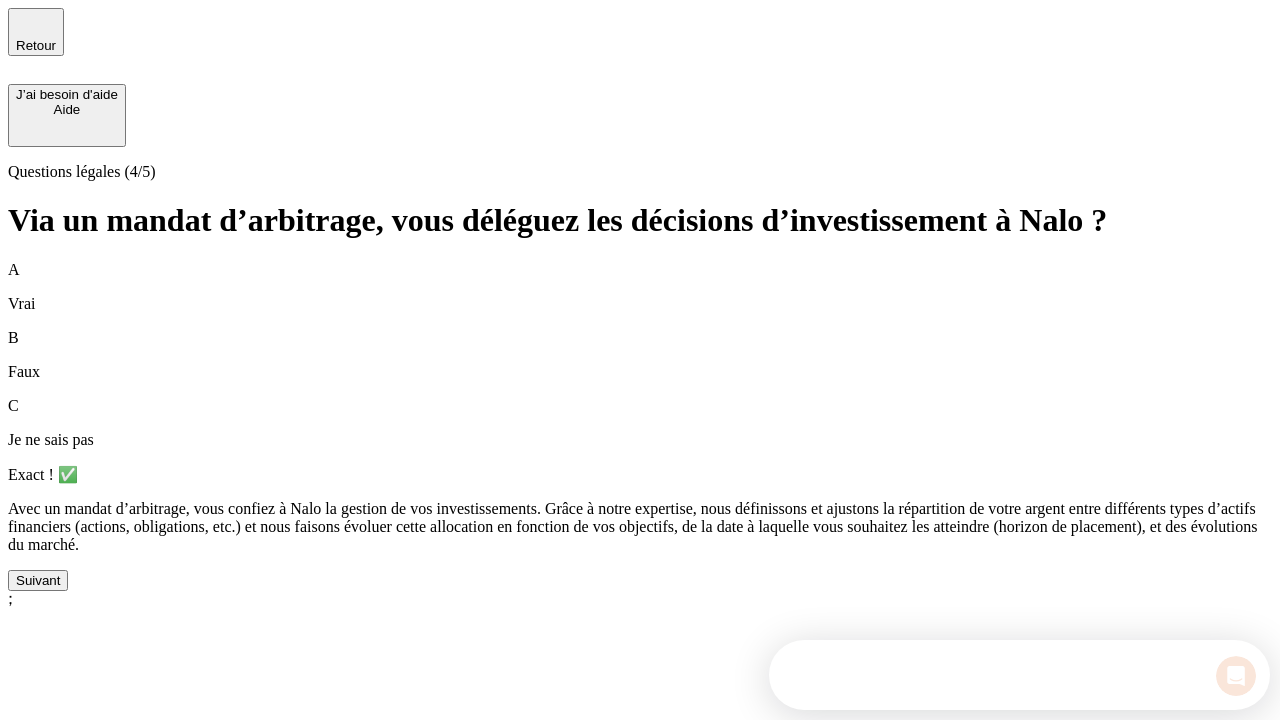 scroll, scrollTop: 0, scrollLeft: 0, axis: both 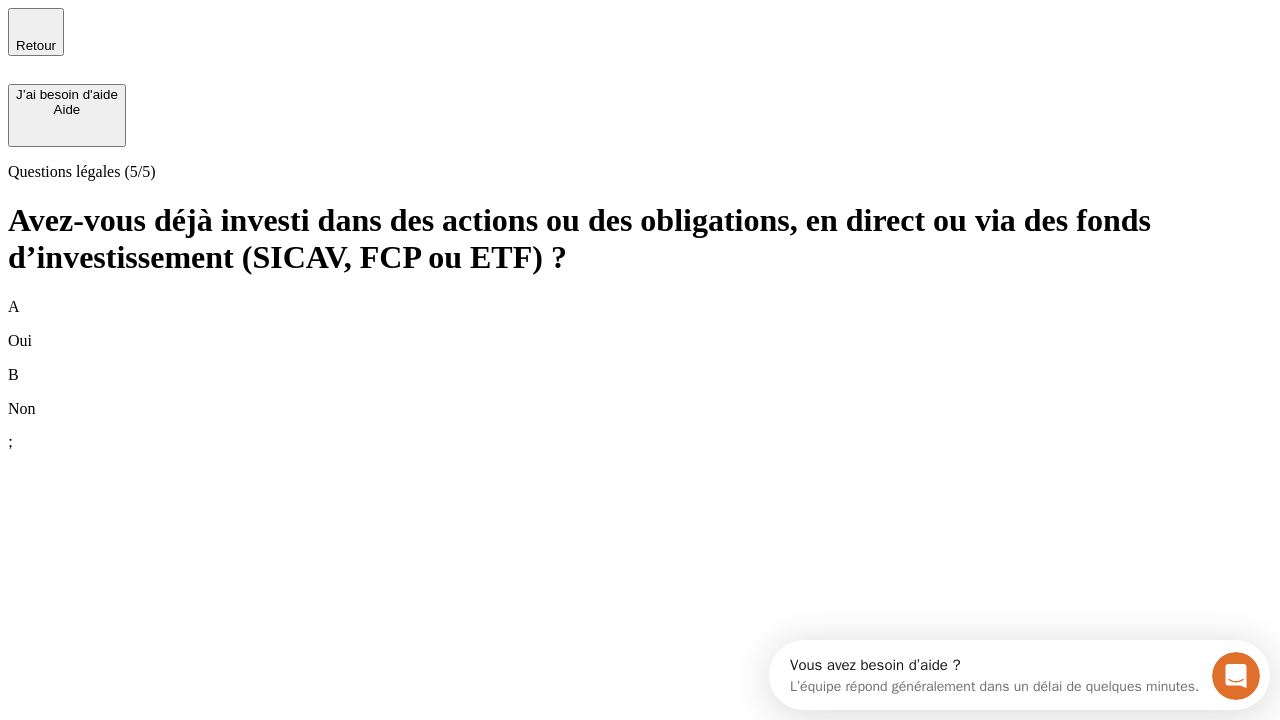 click on "A Oui" at bounding box center [640, 324] 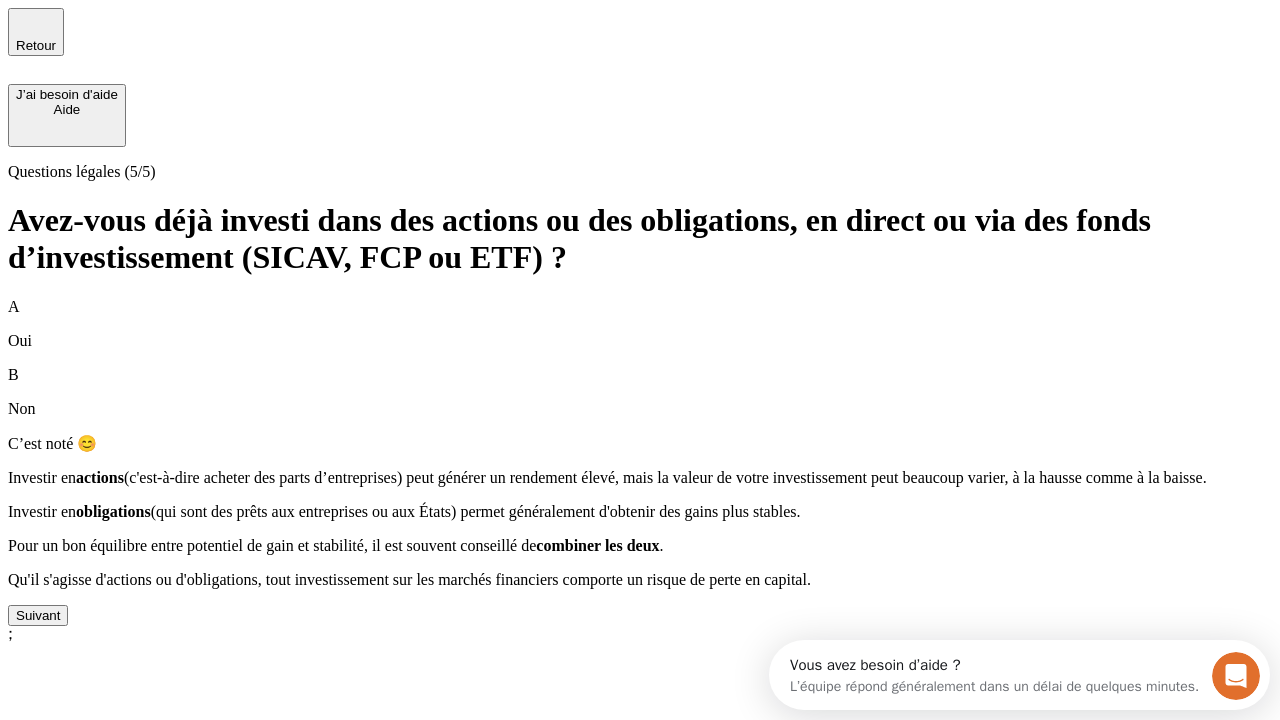 click on "Suivant" at bounding box center (38, 615) 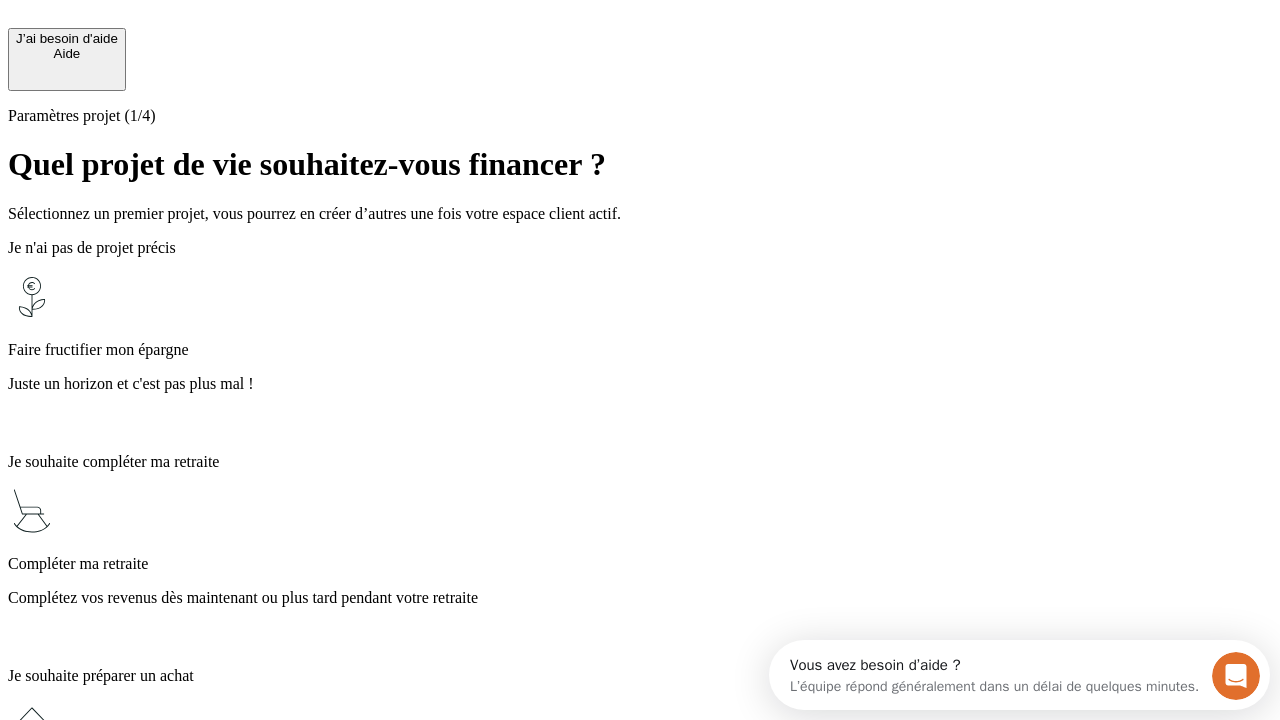 click on "Complétez vos revenus dès maintenant ou plus tard pendant votre retraite" at bounding box center (640, 598) 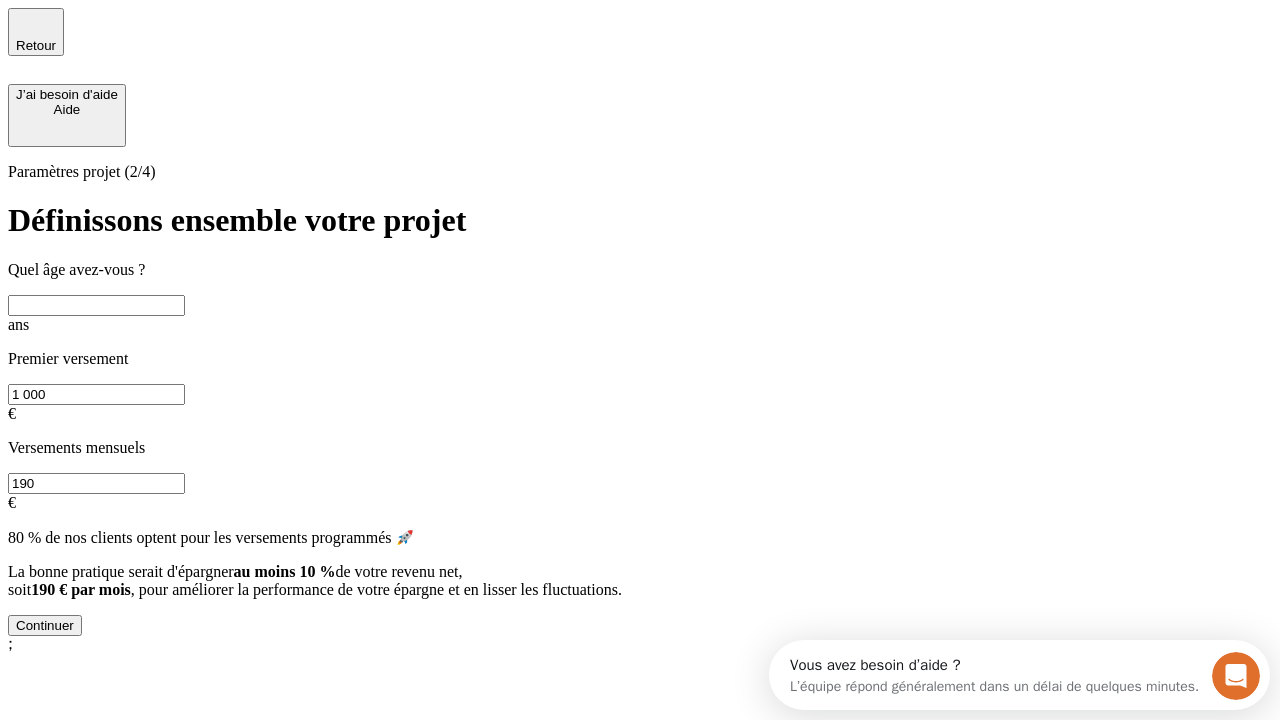 scroll, scrollTop: 18, scrollLeft: 0, axis: vertical 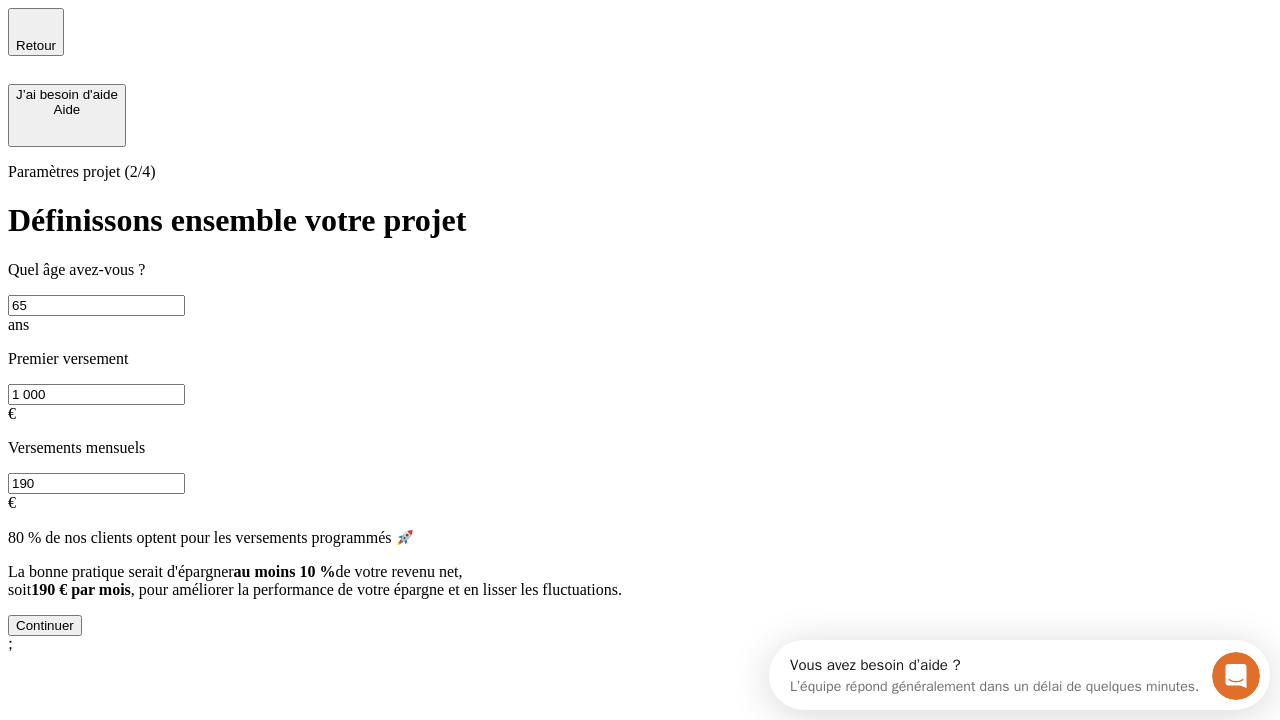 type on "65" 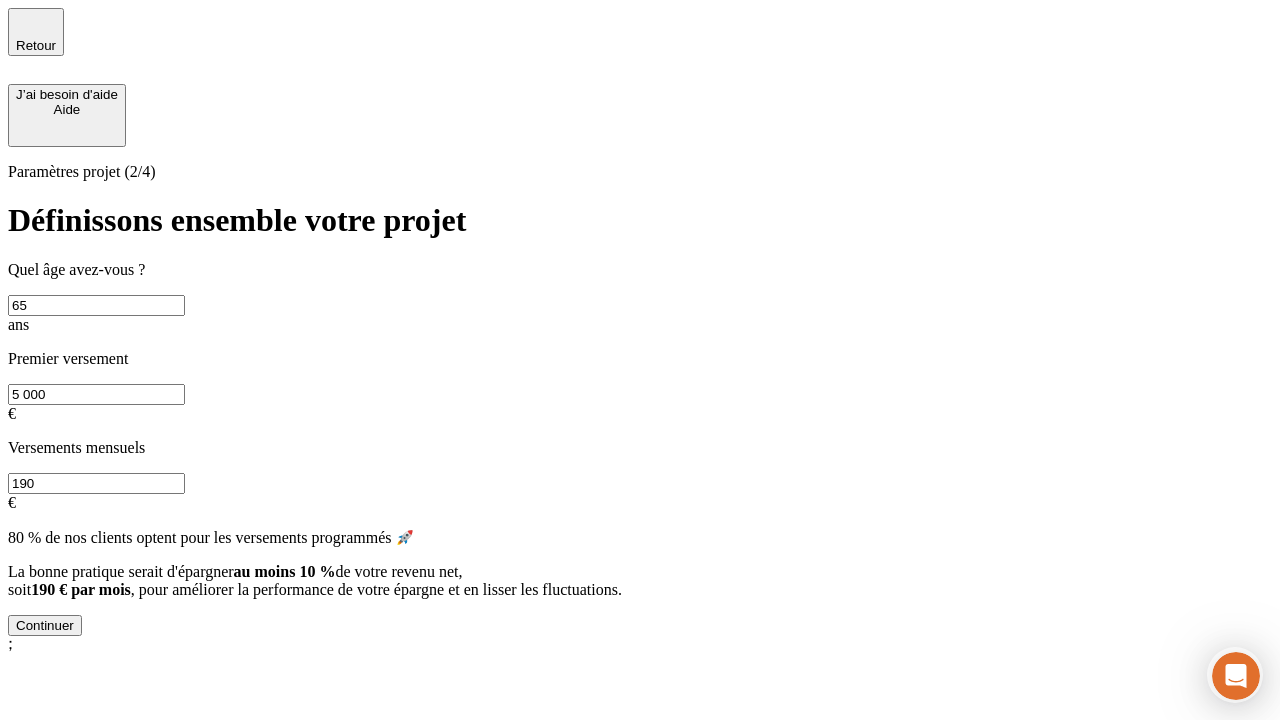 type on "5 000" 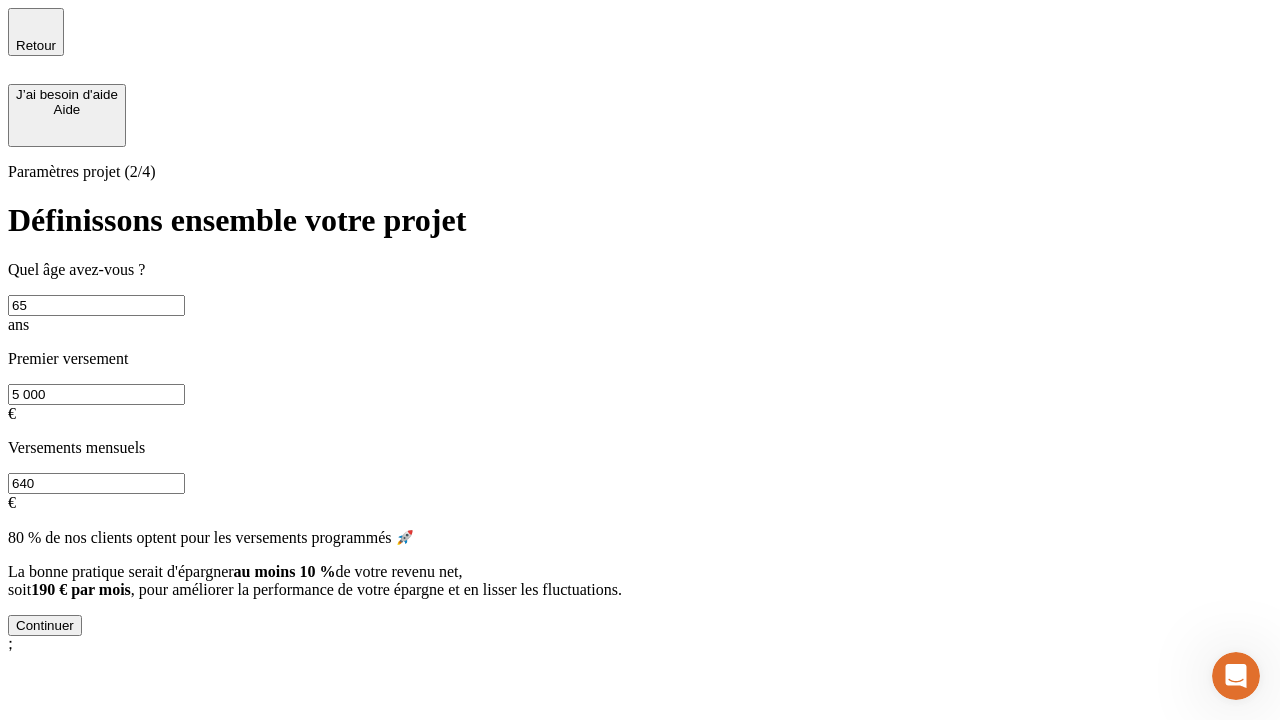 type on "640" 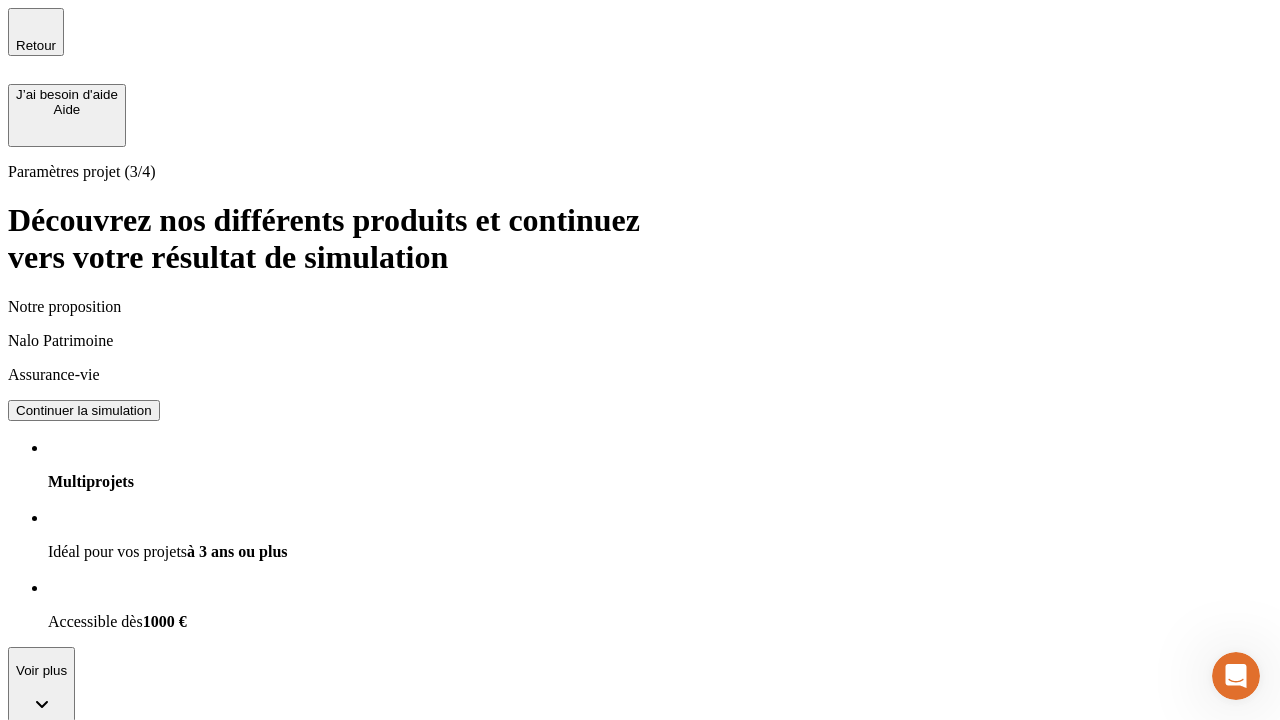 click on "Continuer la simulation" at bounding box center (84, 410) 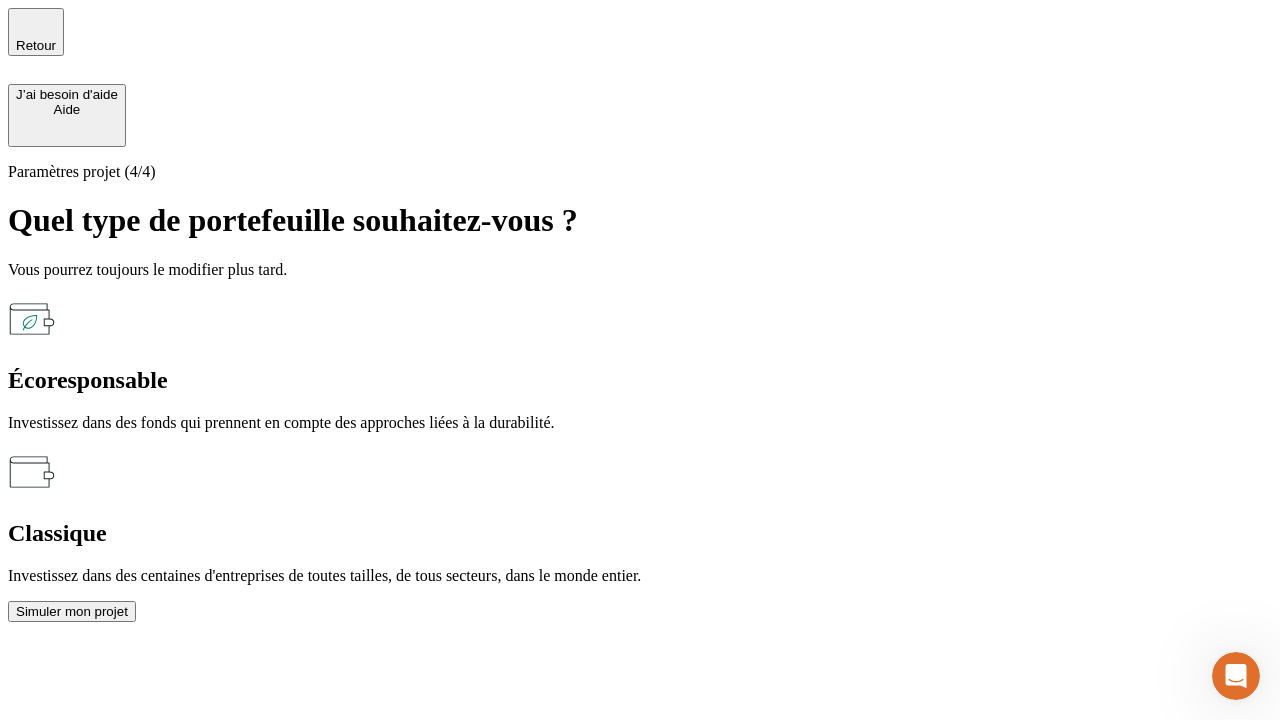 click on "Classique" at bounding box center (640, 533) 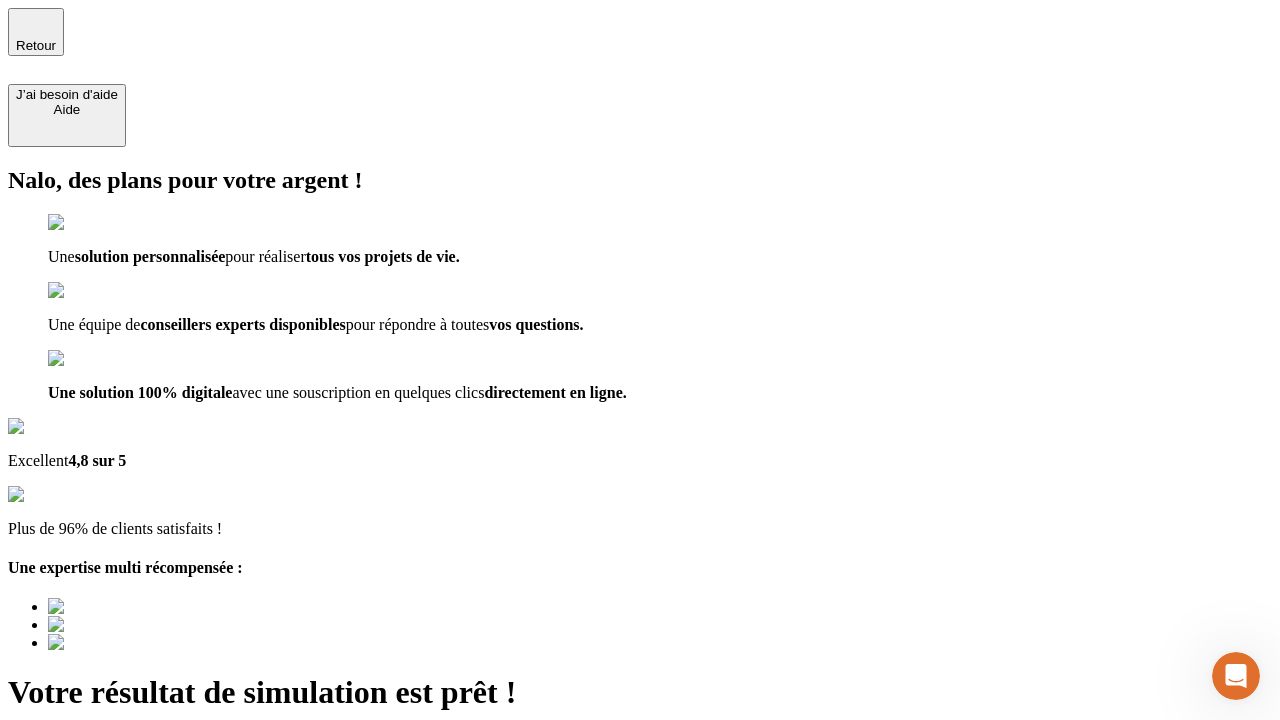 click on "Découvrir ma simulation" at bounding box center (87, 797) 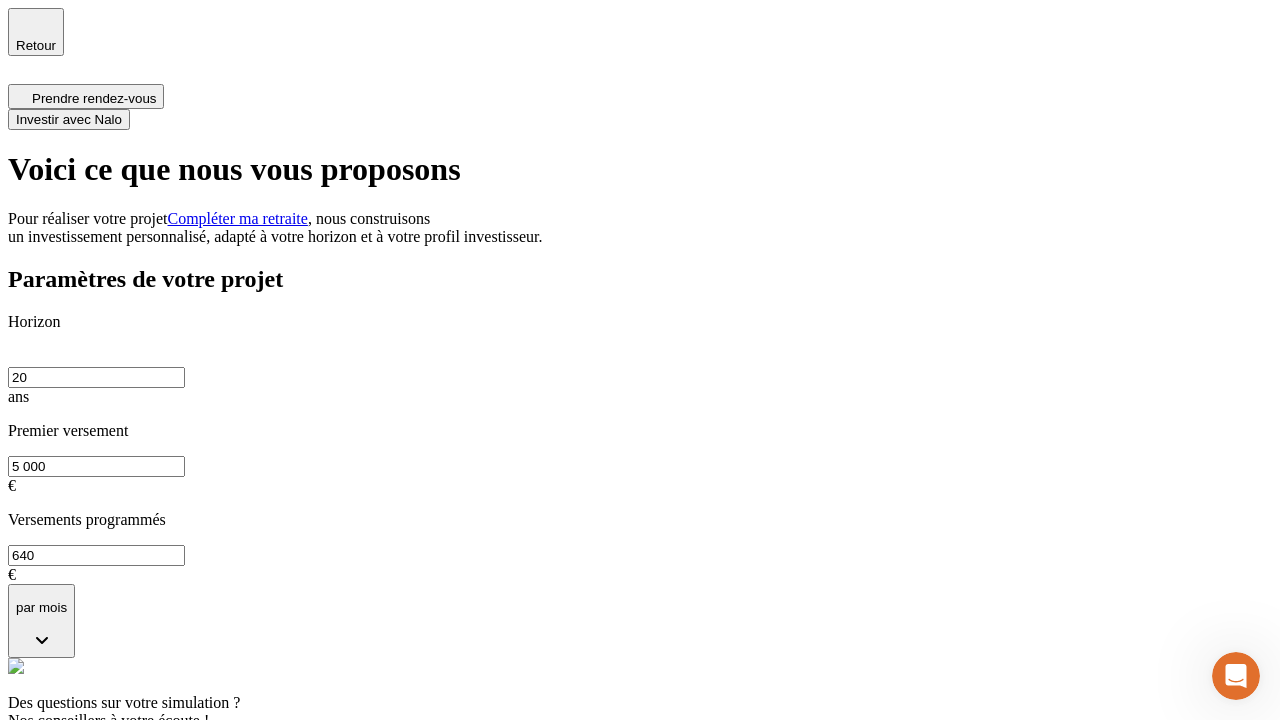 click on "Investir avec Nalo" at bounding box center [69, 119] 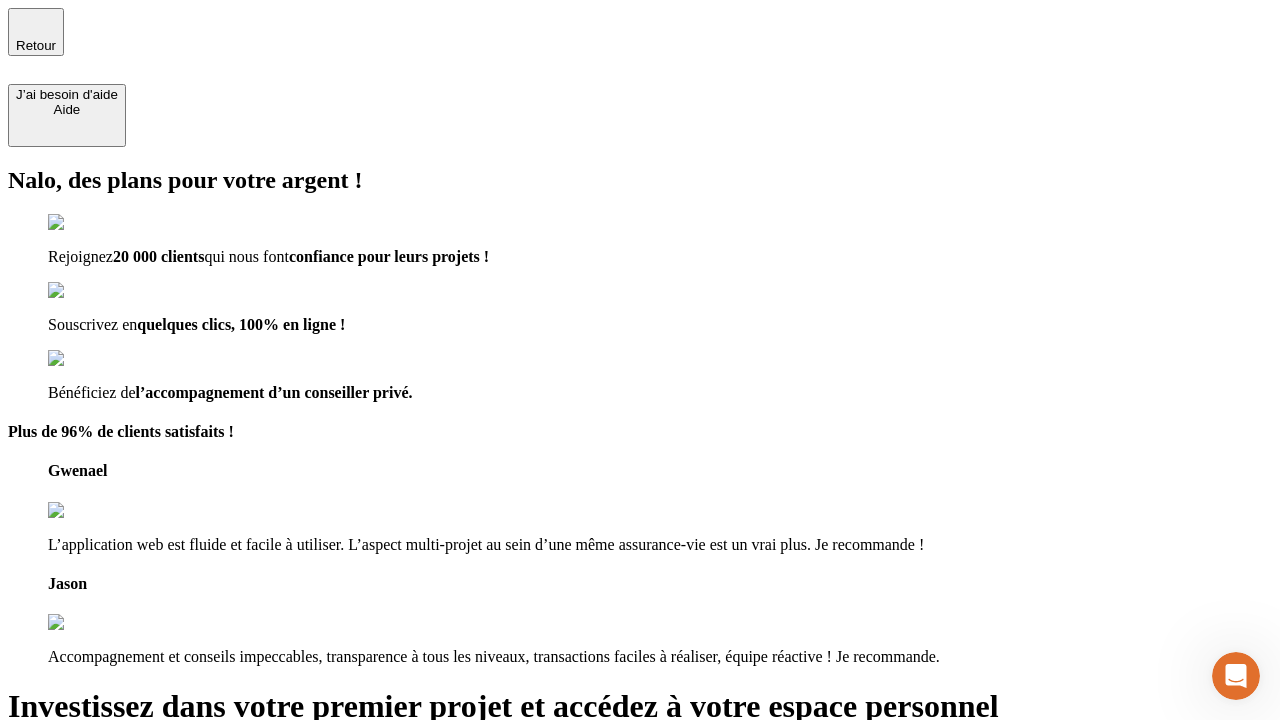 type on "[USER]@[DOMAIN]" 